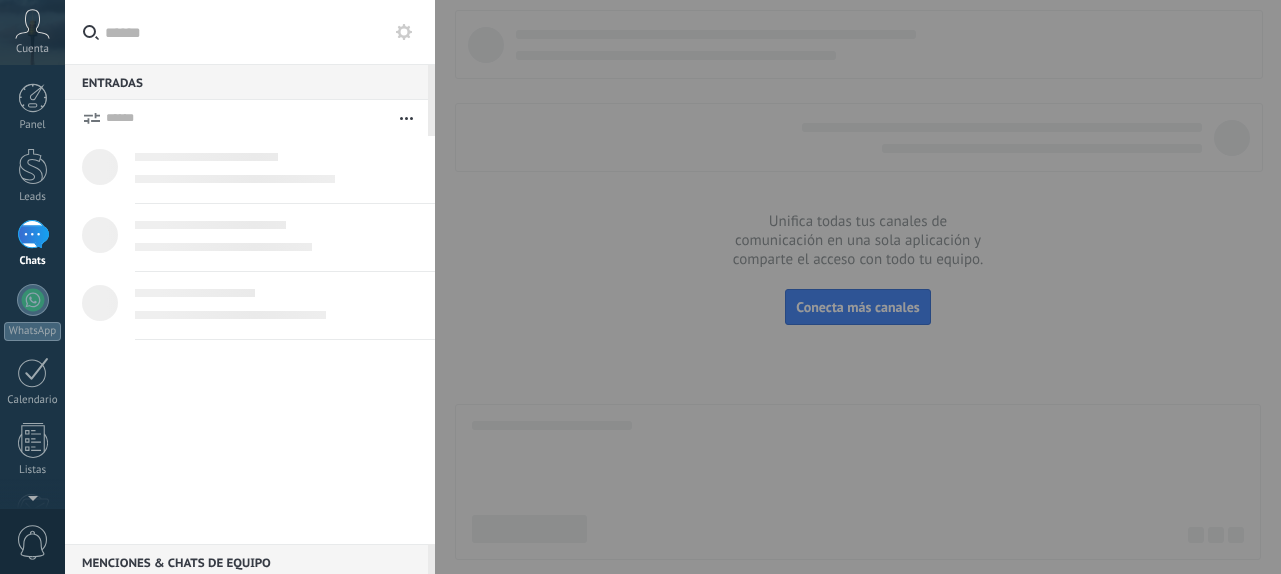scroll, scrollTop: 0, scrollLeft: 0, axis: both 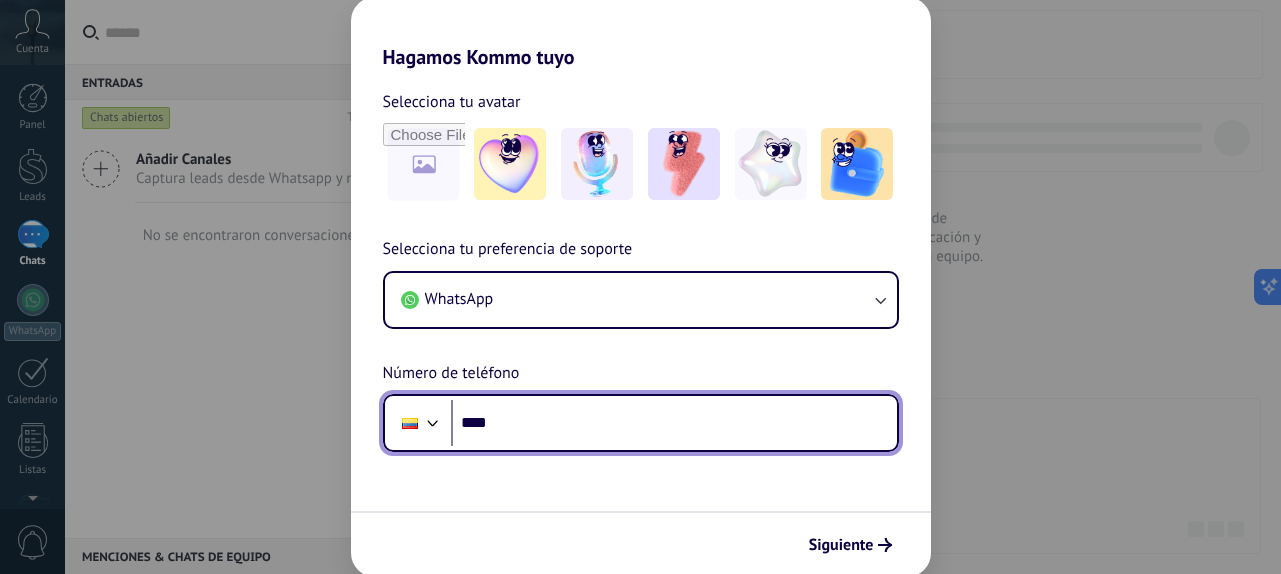 click on "****" at bounding box center [674, 423] 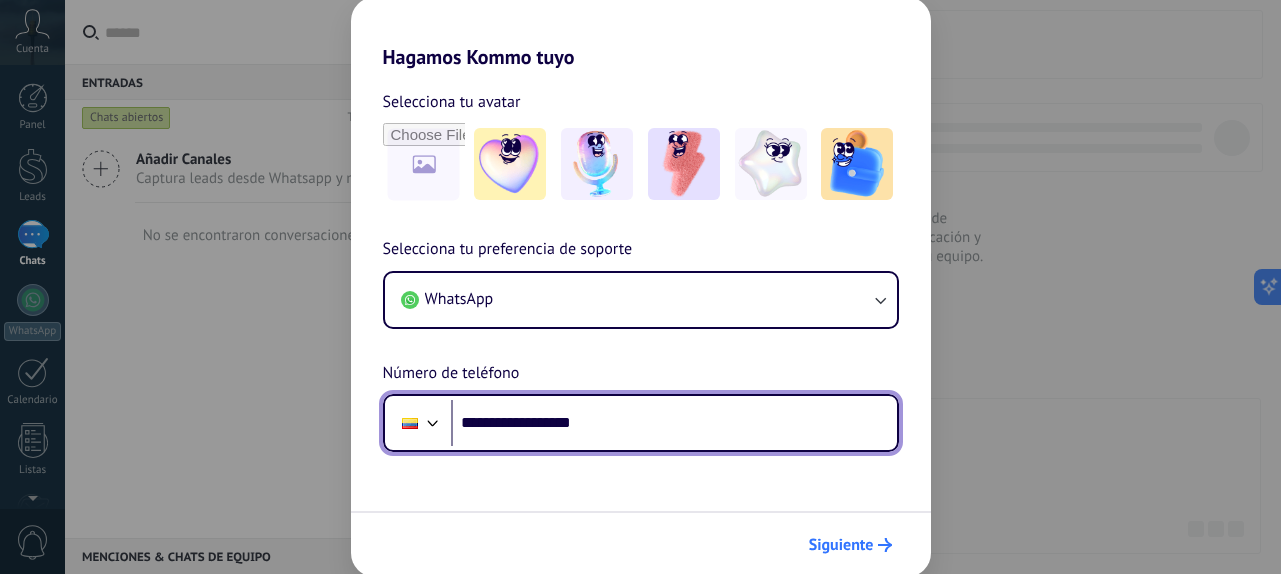 type on "**********" 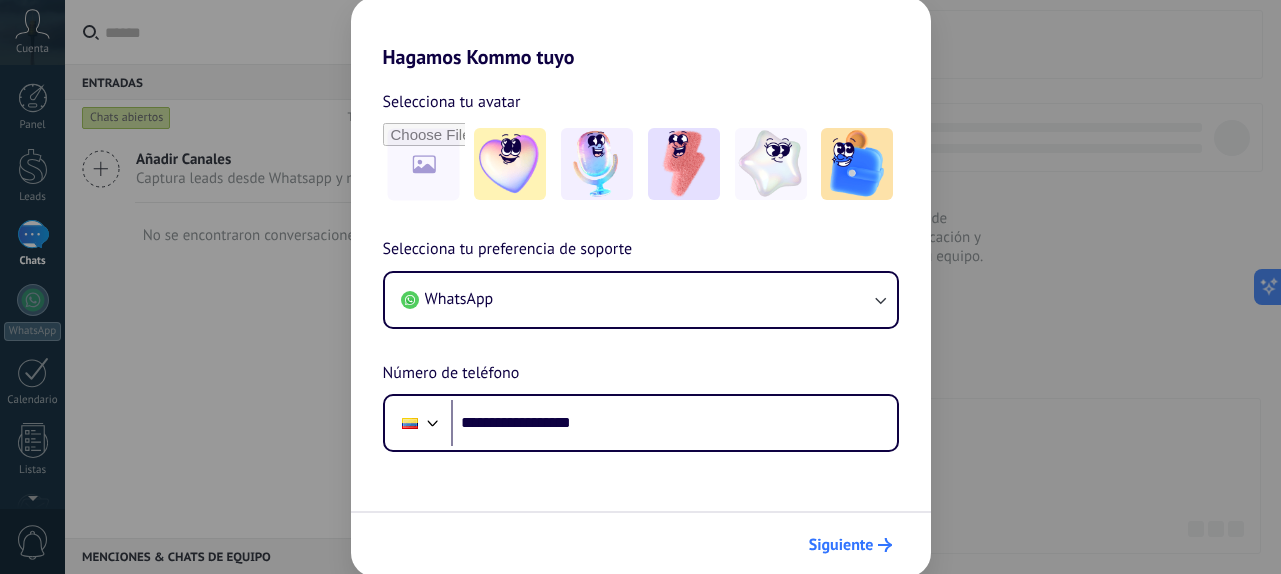 click on "Siguiente" at bounding box center (841, 545) 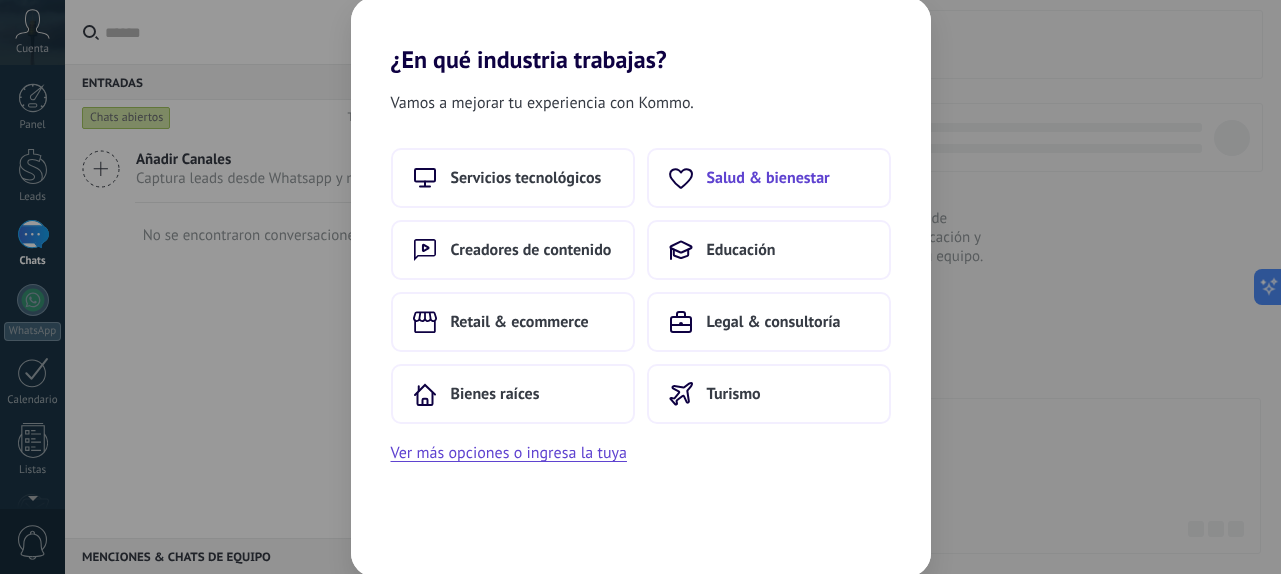 click on "Salud & bienestar" at bounding box center [768, 178] 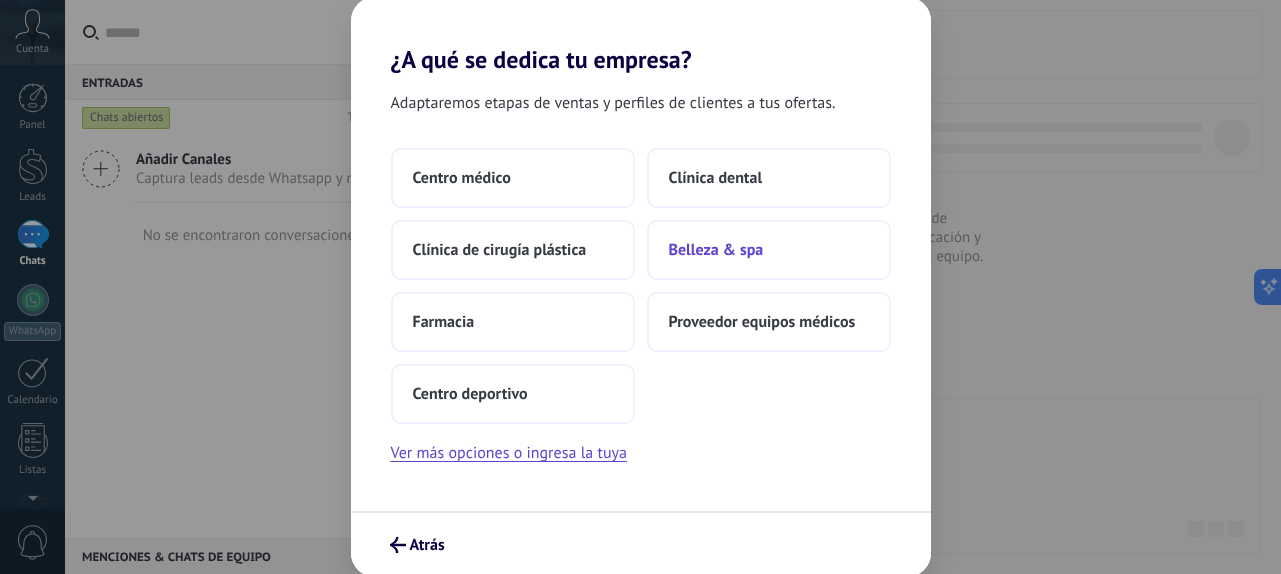 click on "Belleza & spa" at bounding box center (716, 250) 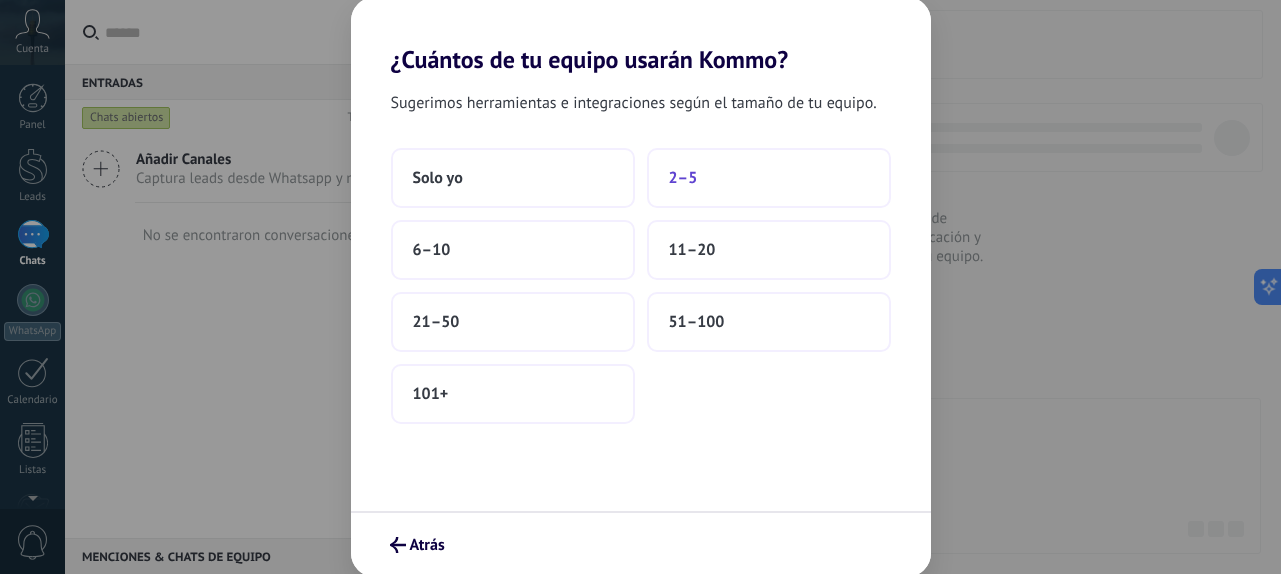 click on "2–5" at bounding box center (769, 178) 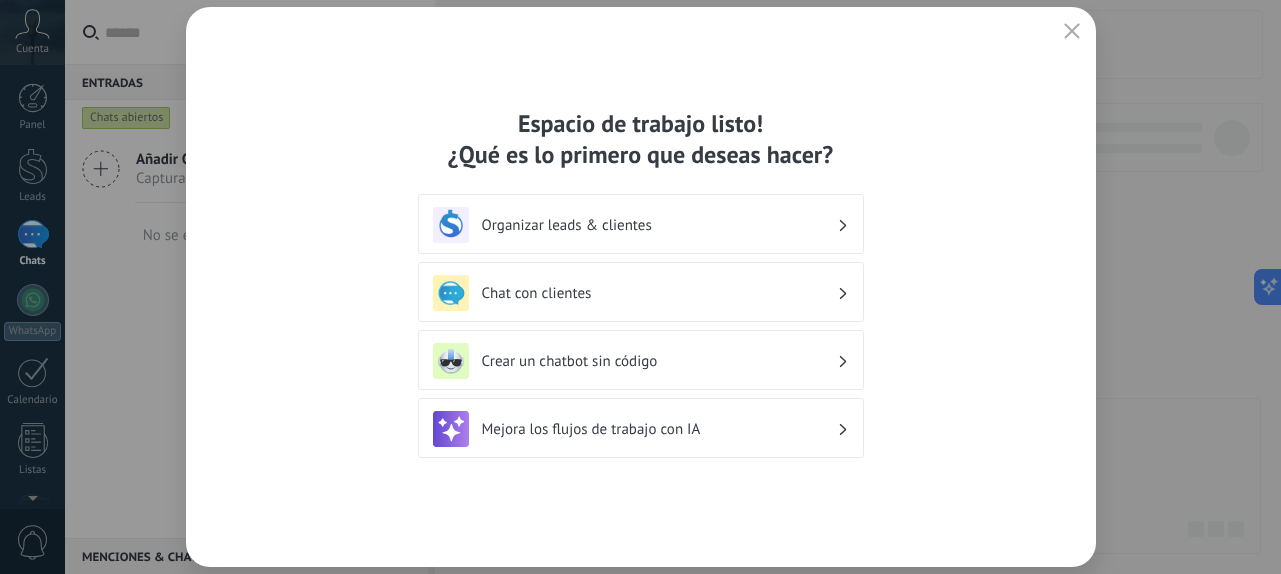 click on "Crear un chatbot sin código" at bounding box center (659, 361) 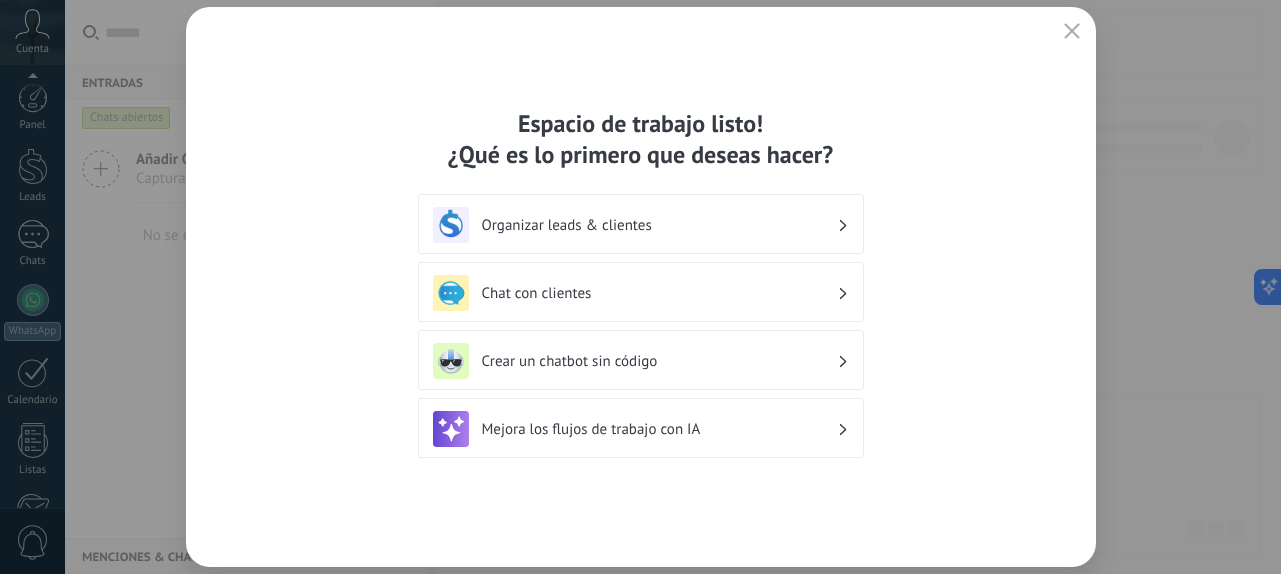 scroll, scrollTop: 258, scrollLeft: 0, axis: vertical 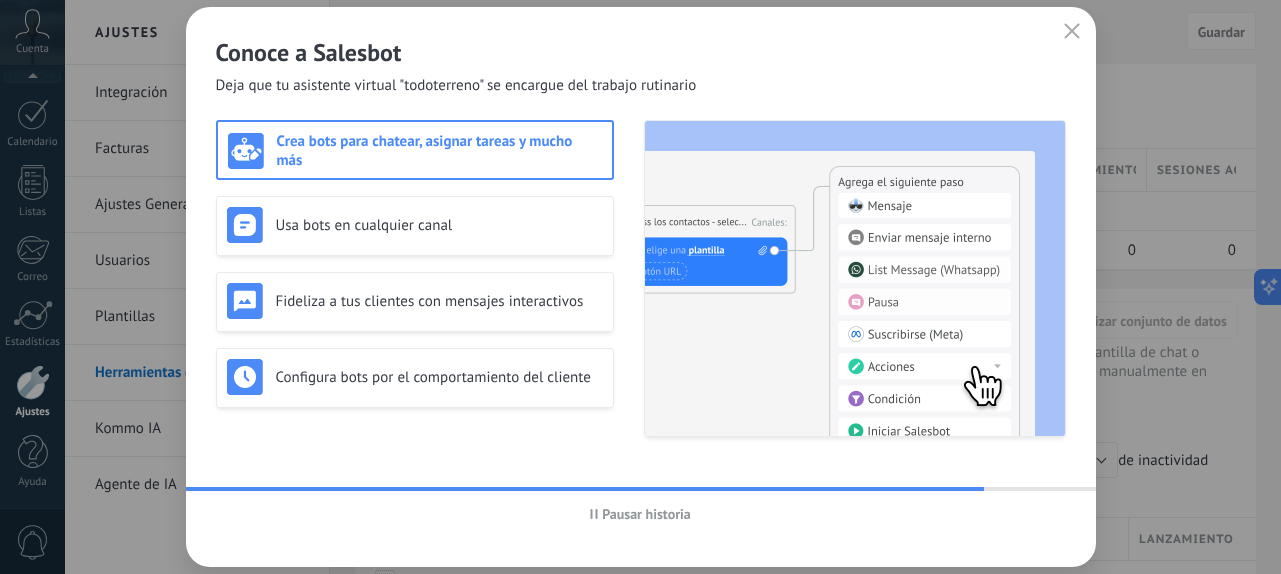 click at bounding box center [1072, 32] 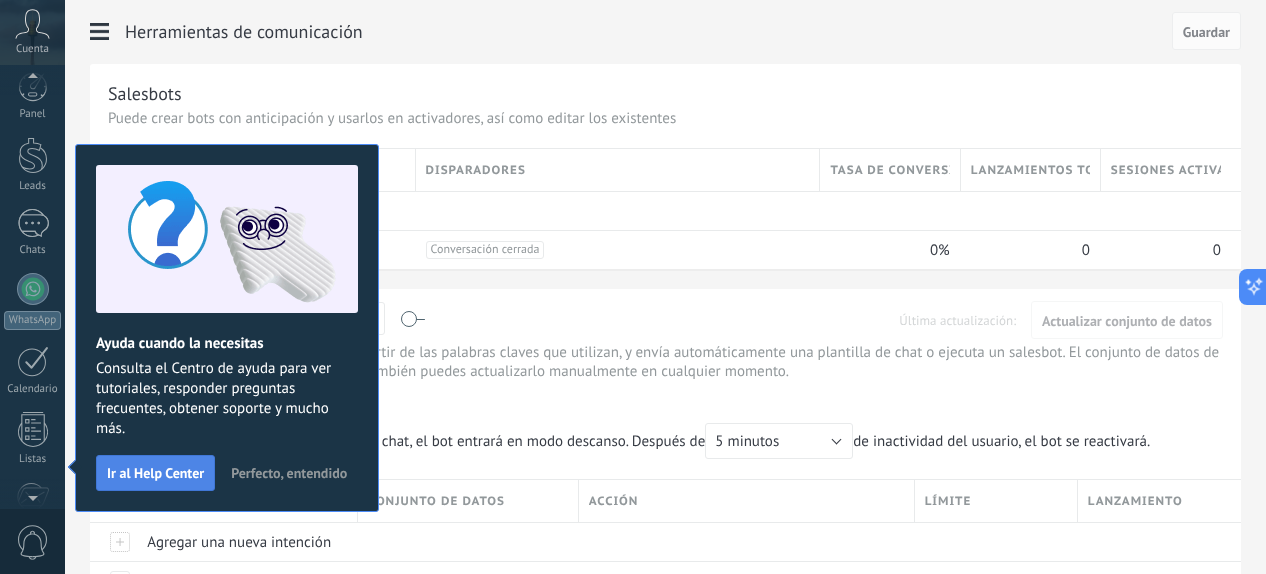 scroll, scrollTop: 258, scrollLeft: 0, axis: vertical 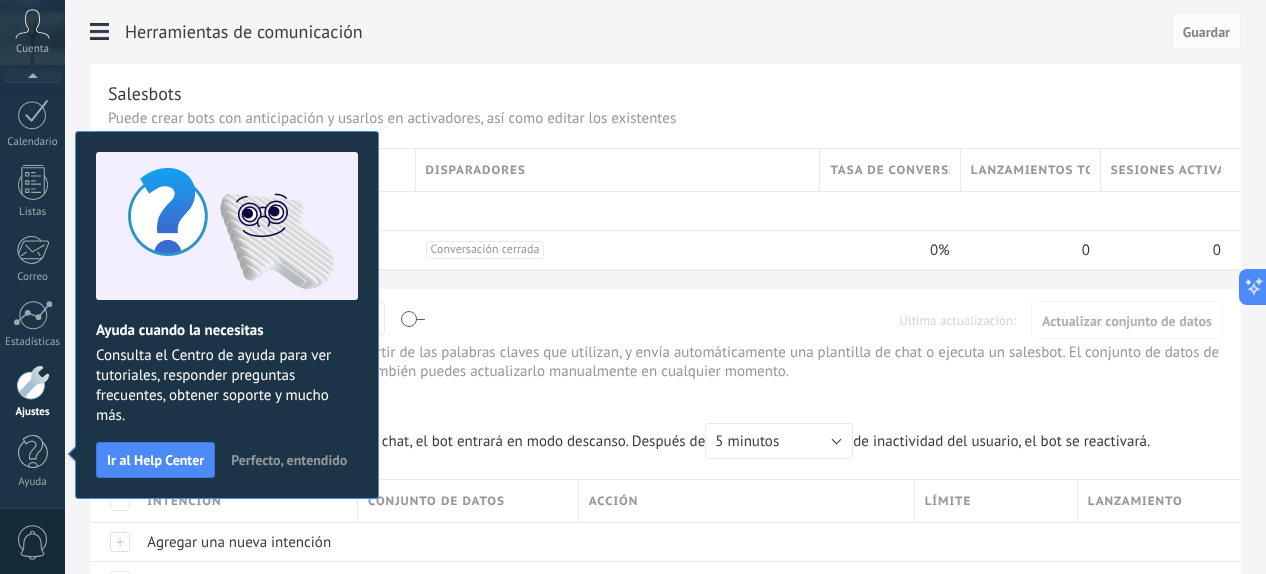 click on "Detecta las intenciones de un cliente a partir de las palabras claves que utilizan, y envía automáticamente una plantilla de chat o ejecuta un salesbot. El conjunto de datos de palabras clave se actualiza cada hora, o también puedes actualizarlo manualmente en cualquier momento." at bounding box center (665, 362) 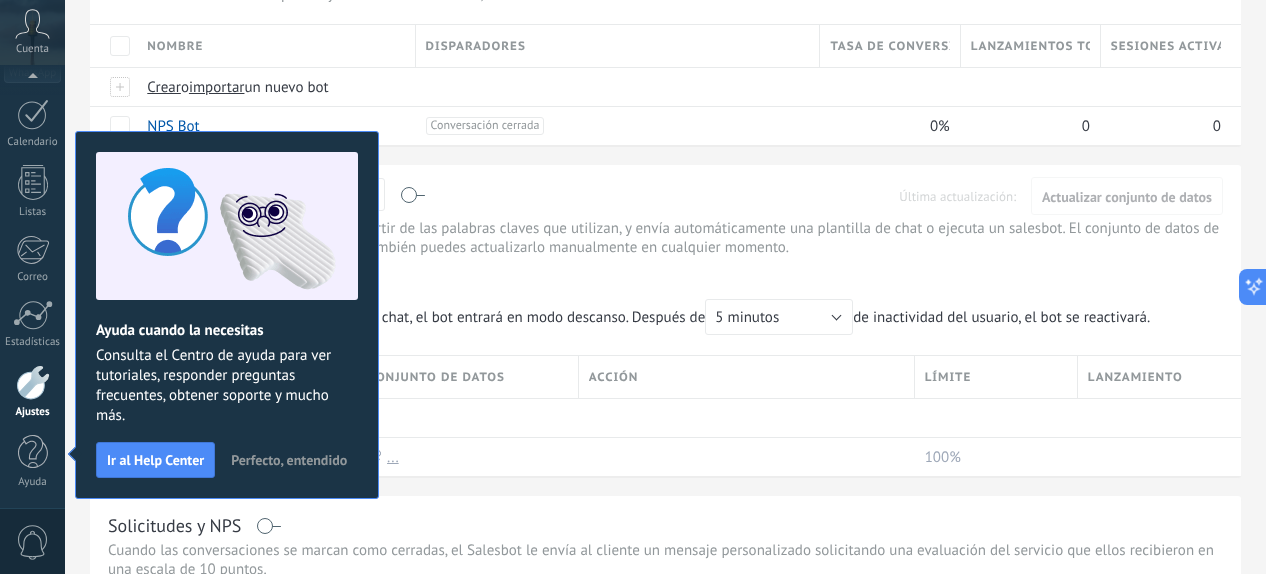 scroll, scrollTop: 0, scrollLeft: 0, axis: both 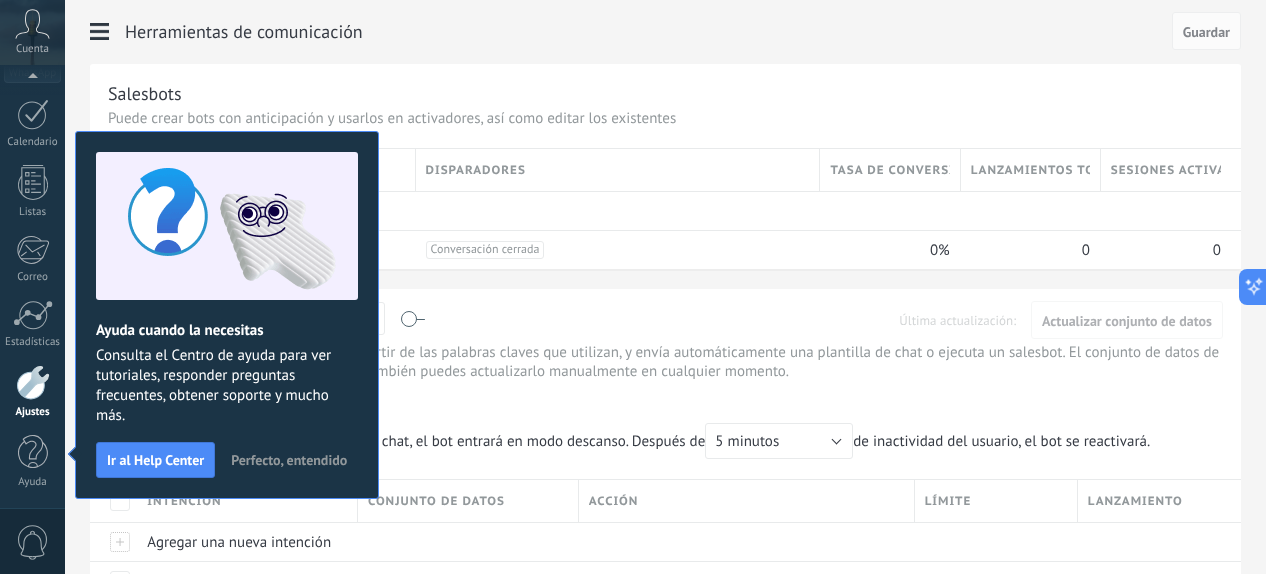 click on "Perfecto, entendido" at bounding box center [289, 460] 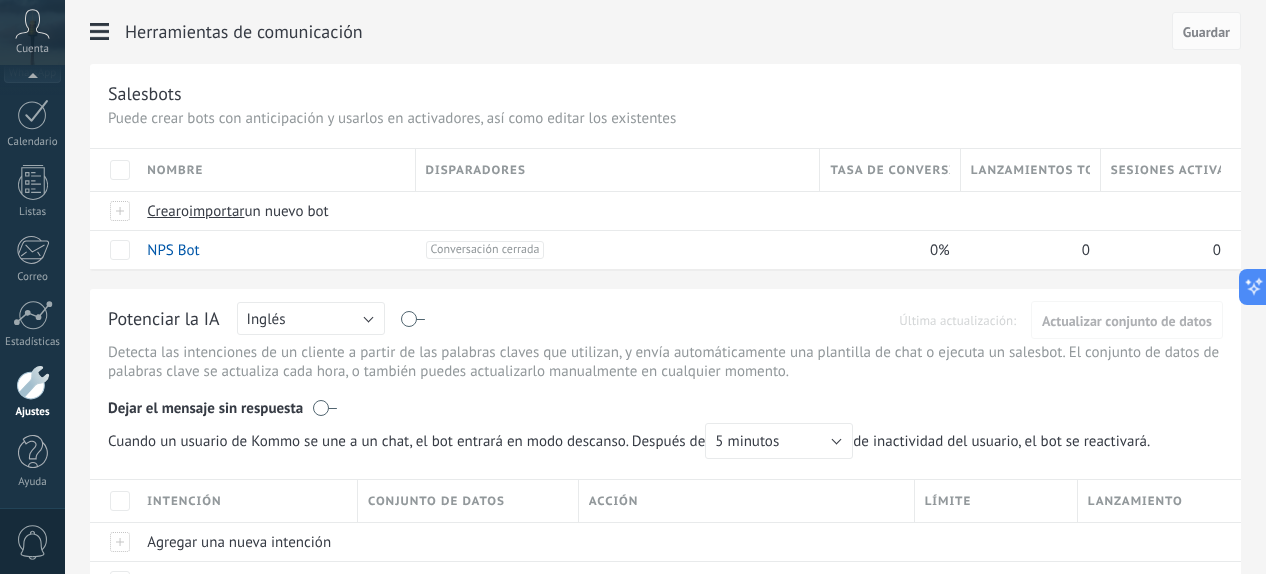 click at bounding box center (33, 382) 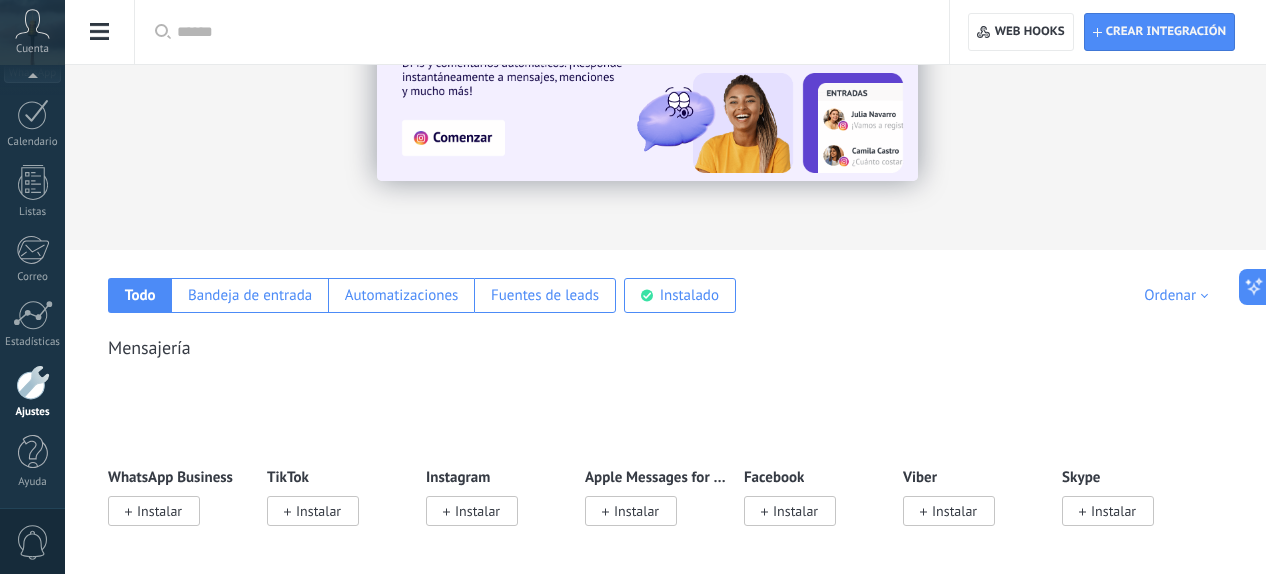 scroll, scrollTop: 142, scrollLeft: 0, axis: vertical 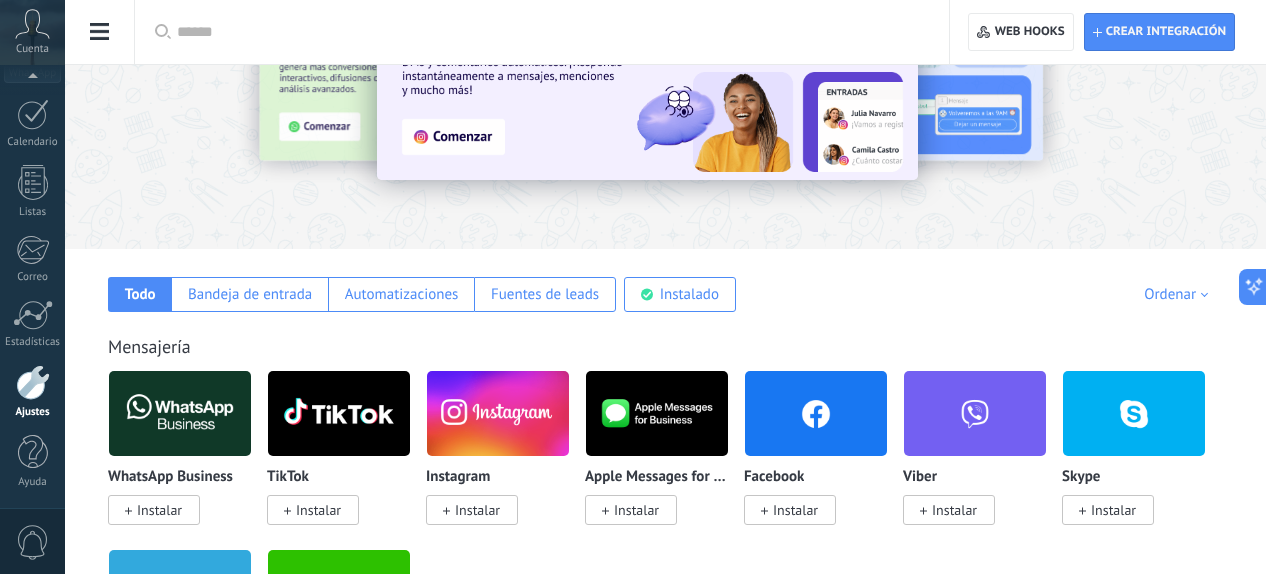 click at bounding box center [549, 32] 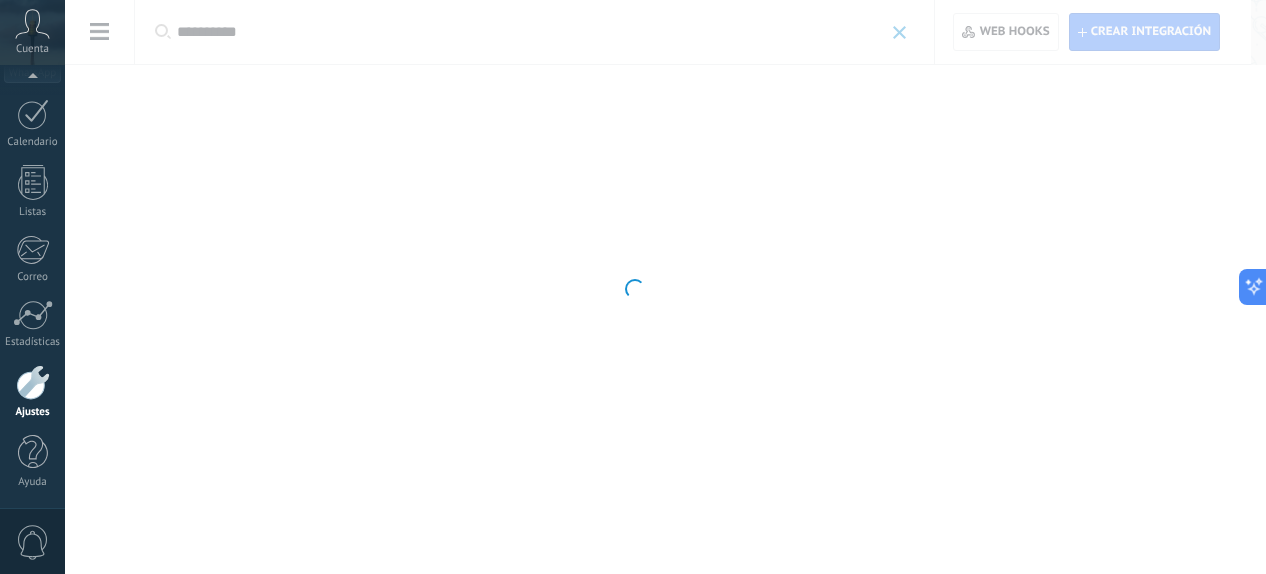 scroll, scrollTop: 0, scrollLeft: 0, axis: both 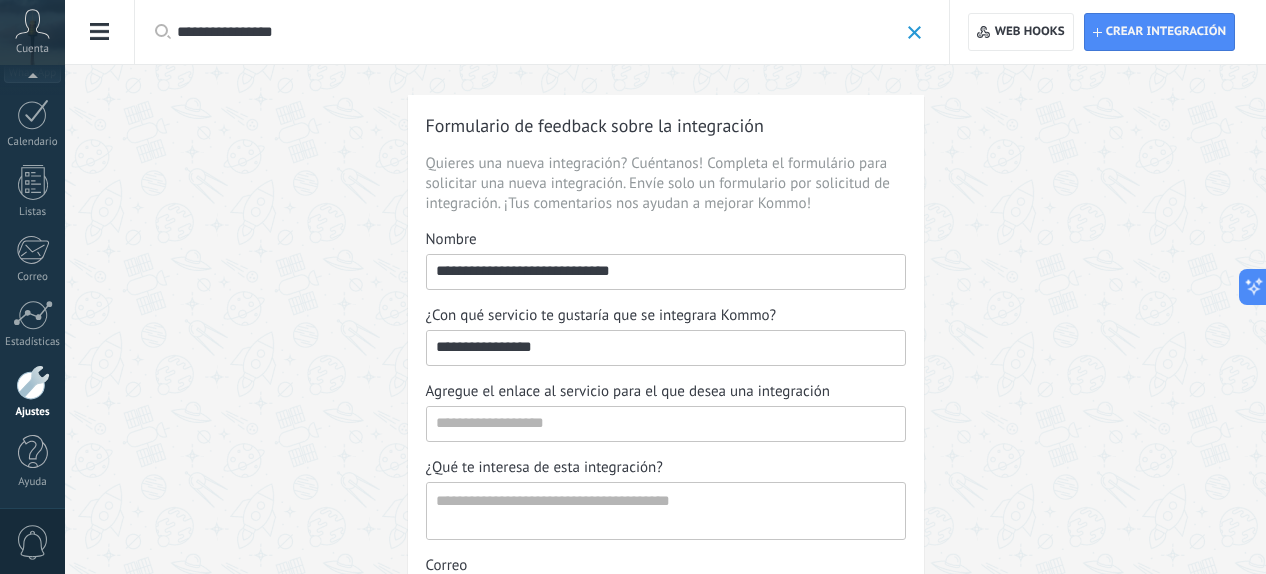 type on "**********" 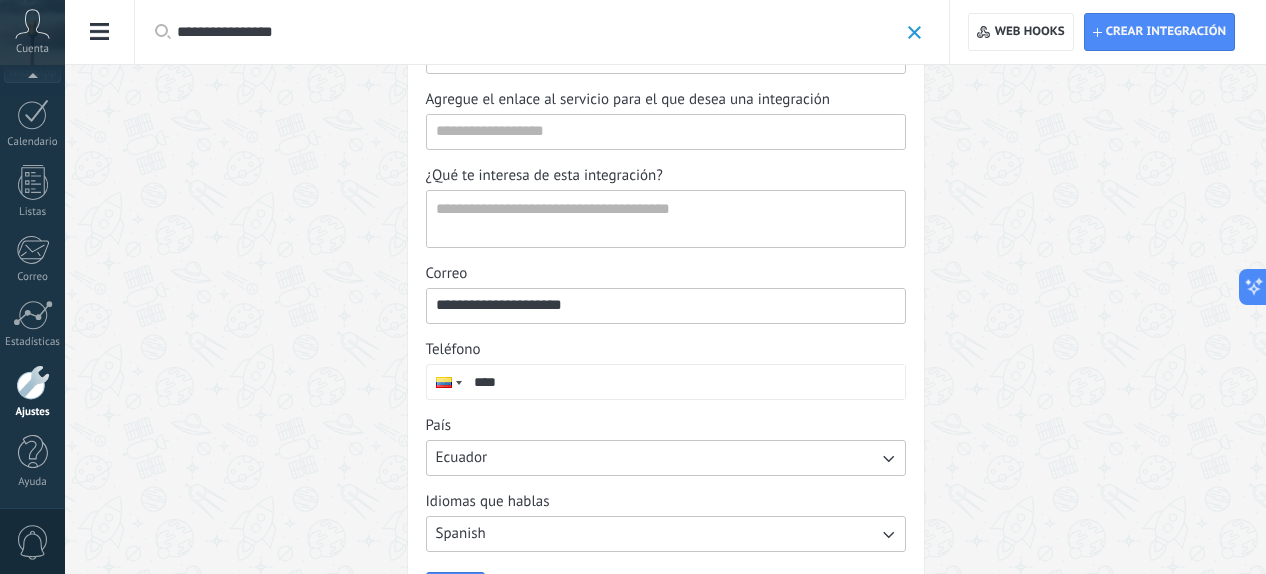 scroll, scrollTop: 202, scrollLeft: 0, axis: vertical 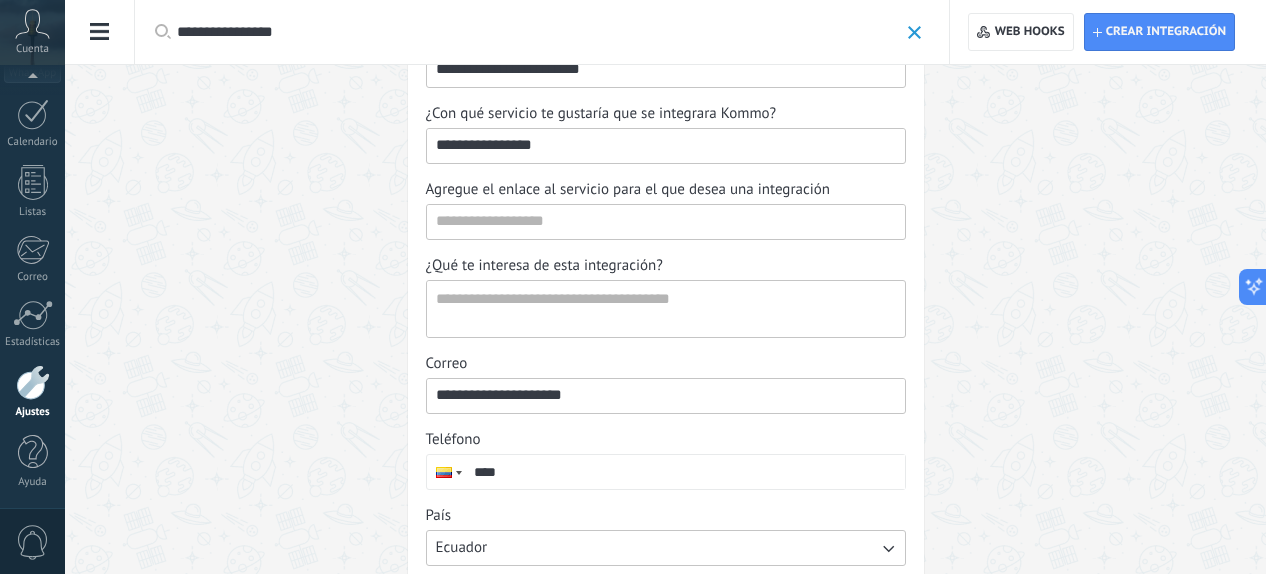type on "**********" 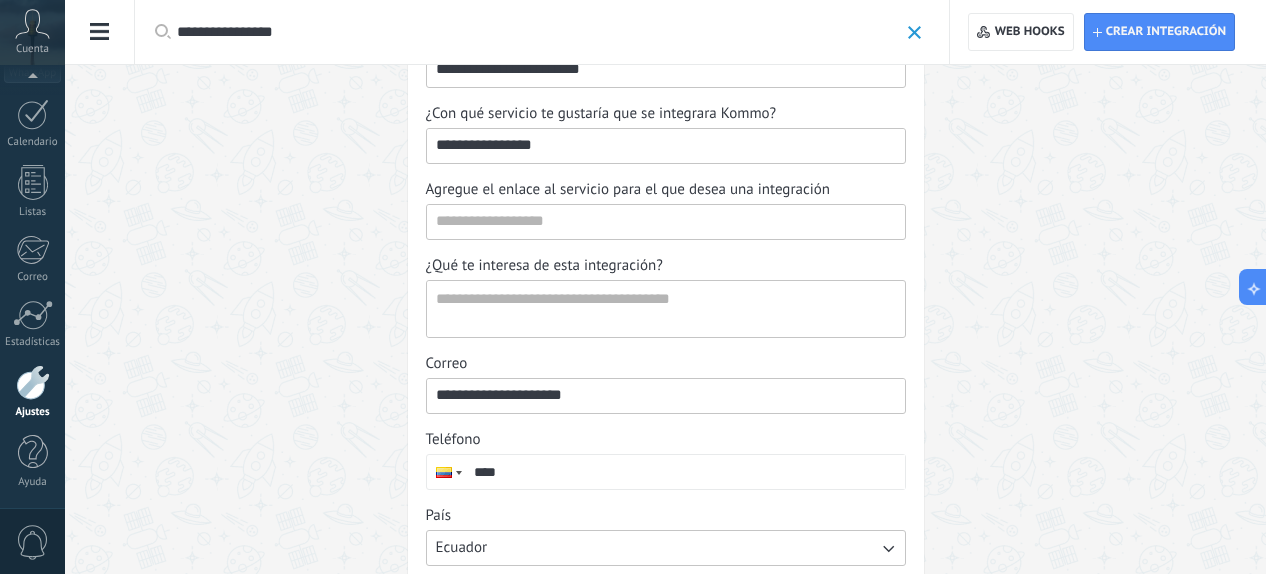 click on "****" at bounding box center [685, 472] 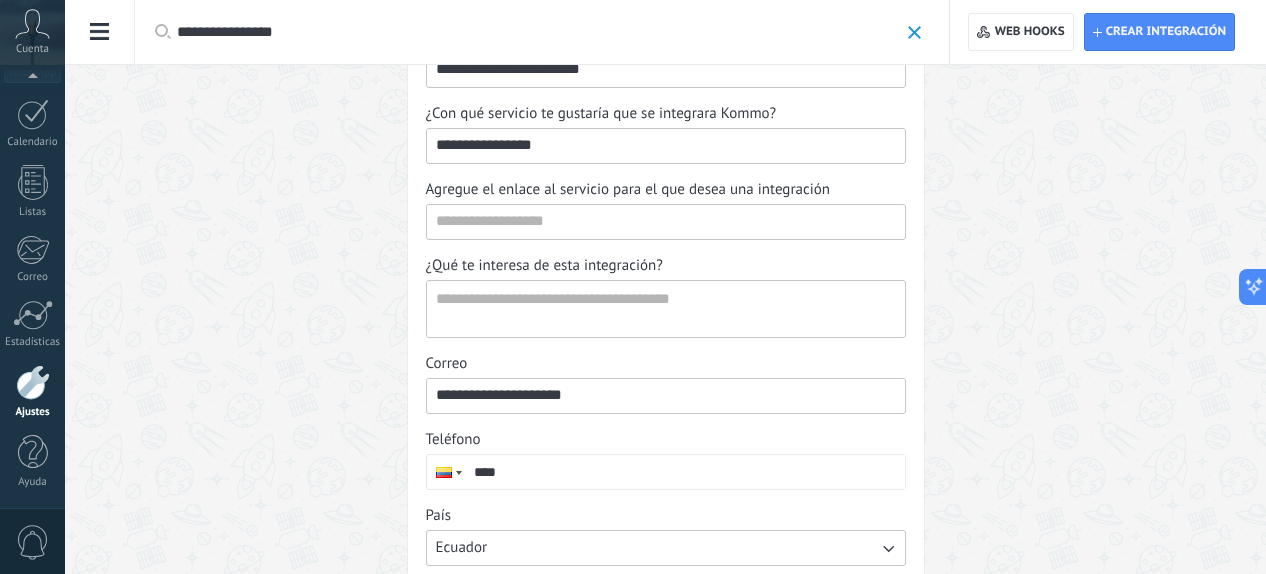 click on "**********" at bounding box center (665, 309) 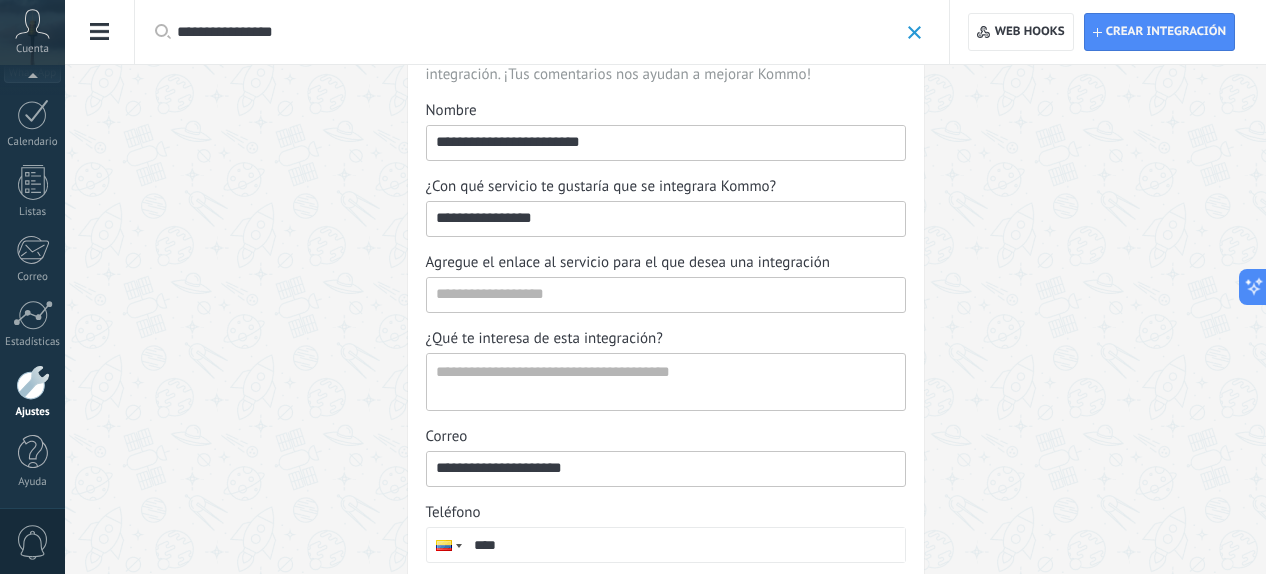 scroll, scrollTop: 107, scrollLeft: 0, axis: vertical 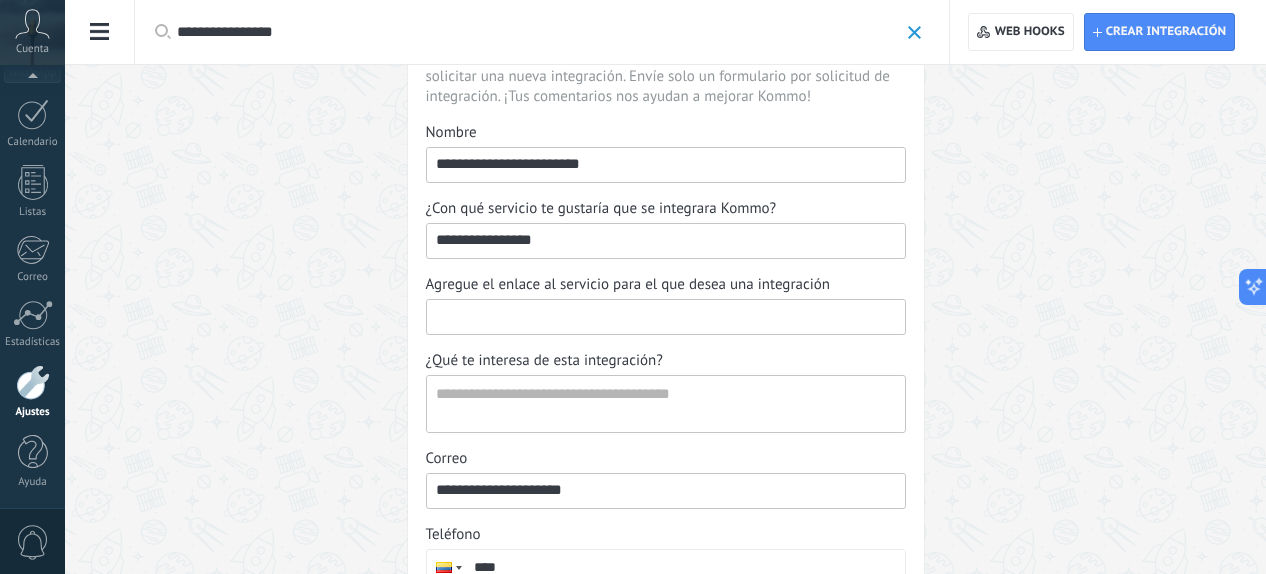 click on "Agregue el enlace al servicio para el que desea una integración" at bounding box center [666, 316] 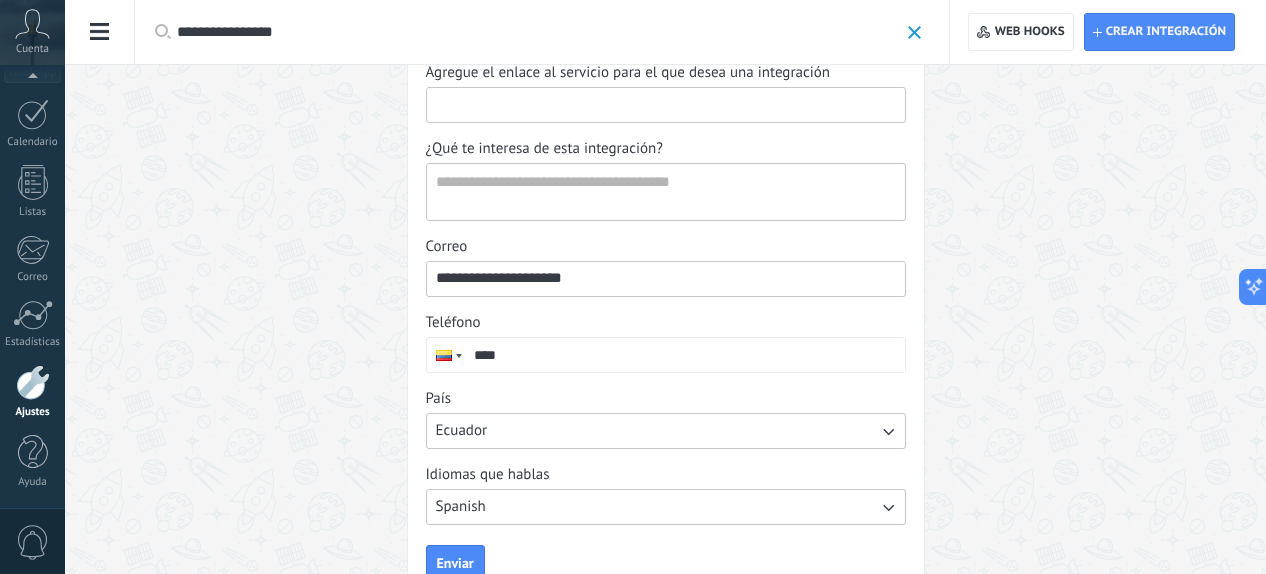 scroll, scrollTop: 384, scrollLeft: 0, axis: vertical 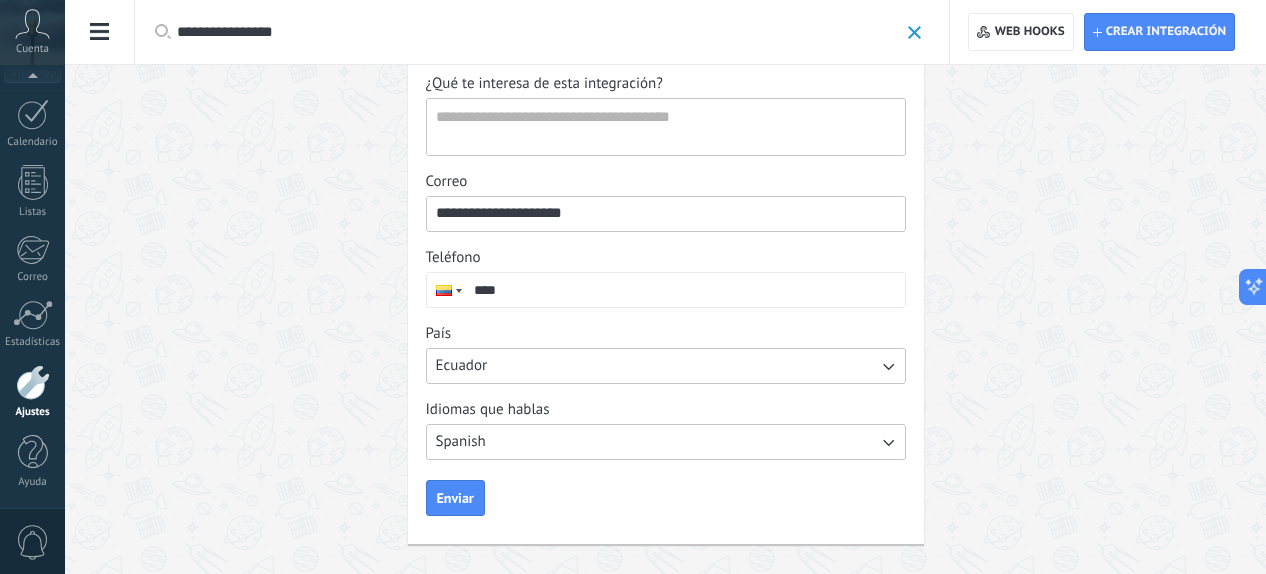 click on "Facturas" at bounding box center [-116, 149] 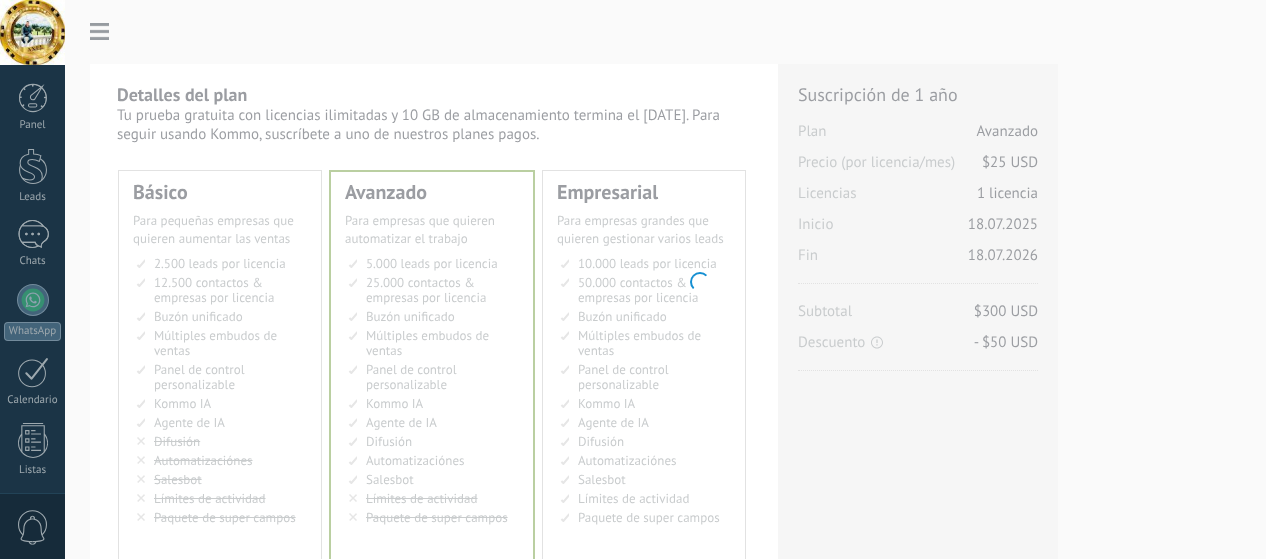 scroll, scrollTop: 0, scrollLeft: 0, axis: both 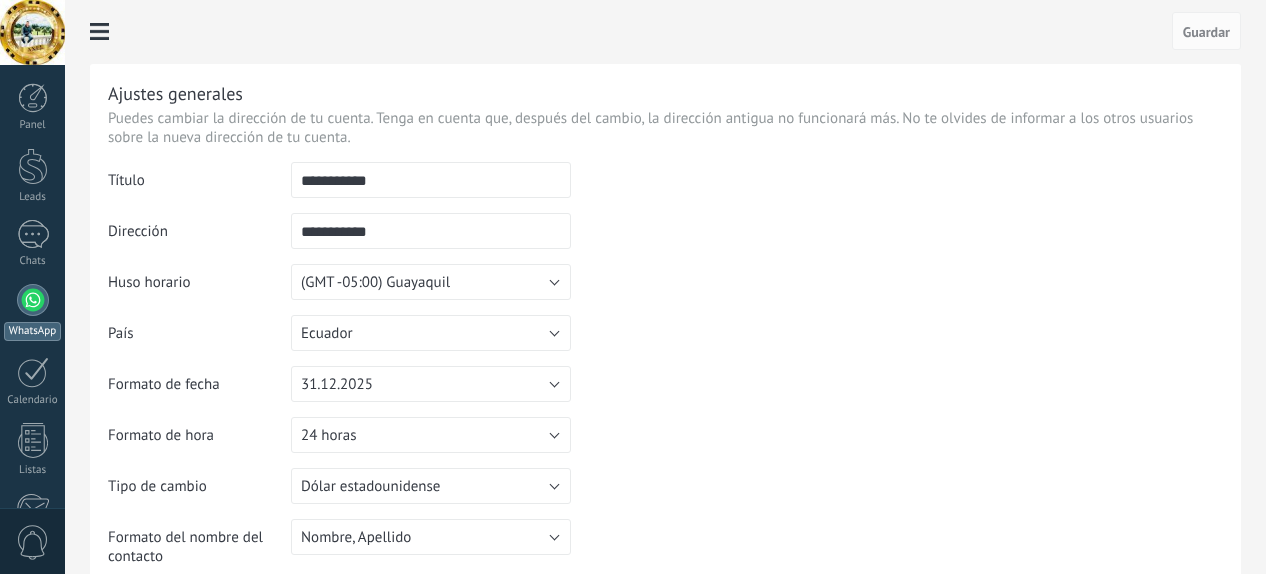 click at bounding box center (33, 300) 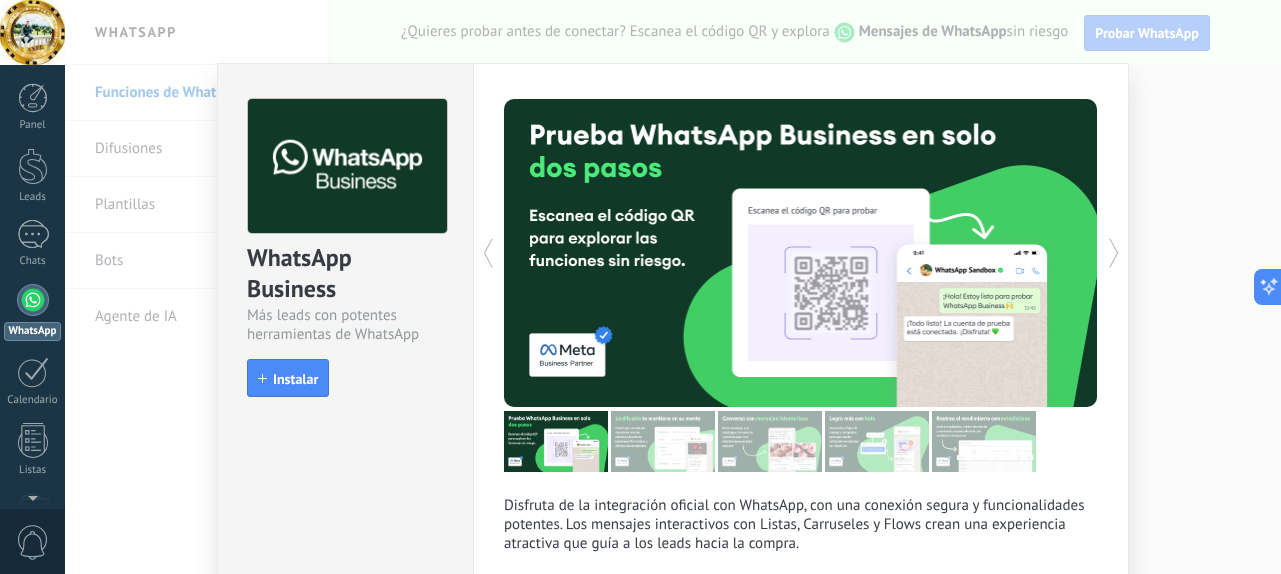 scroll, scrollTop: 0, scrollLeft: 0, axis: both 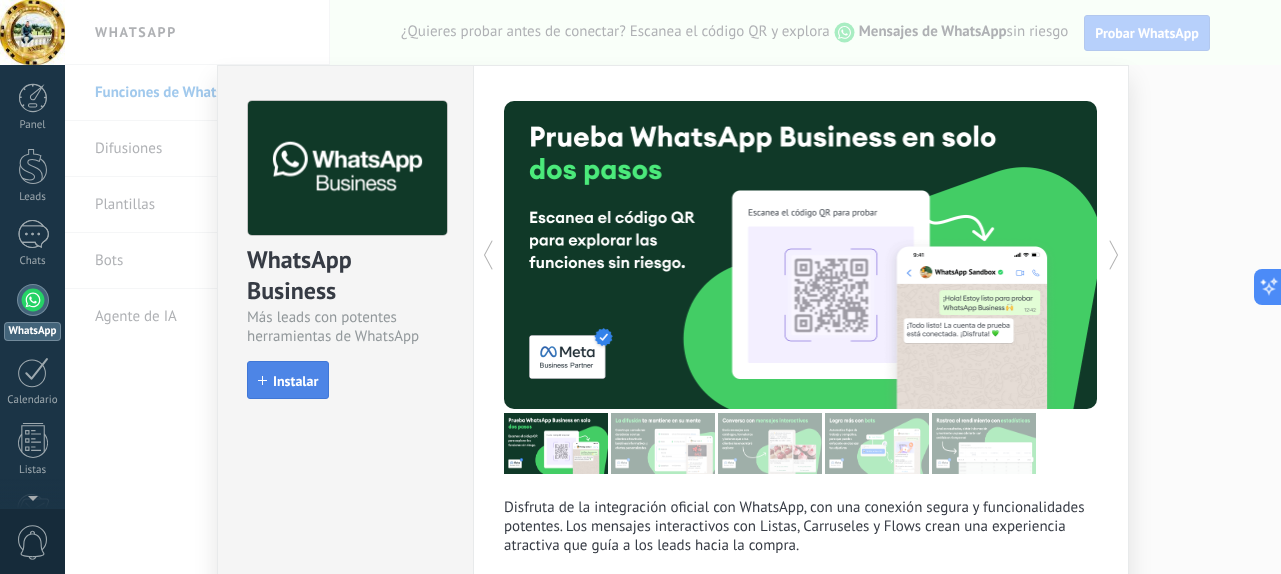 click on "Instalar" at bounding box center (295, 381) 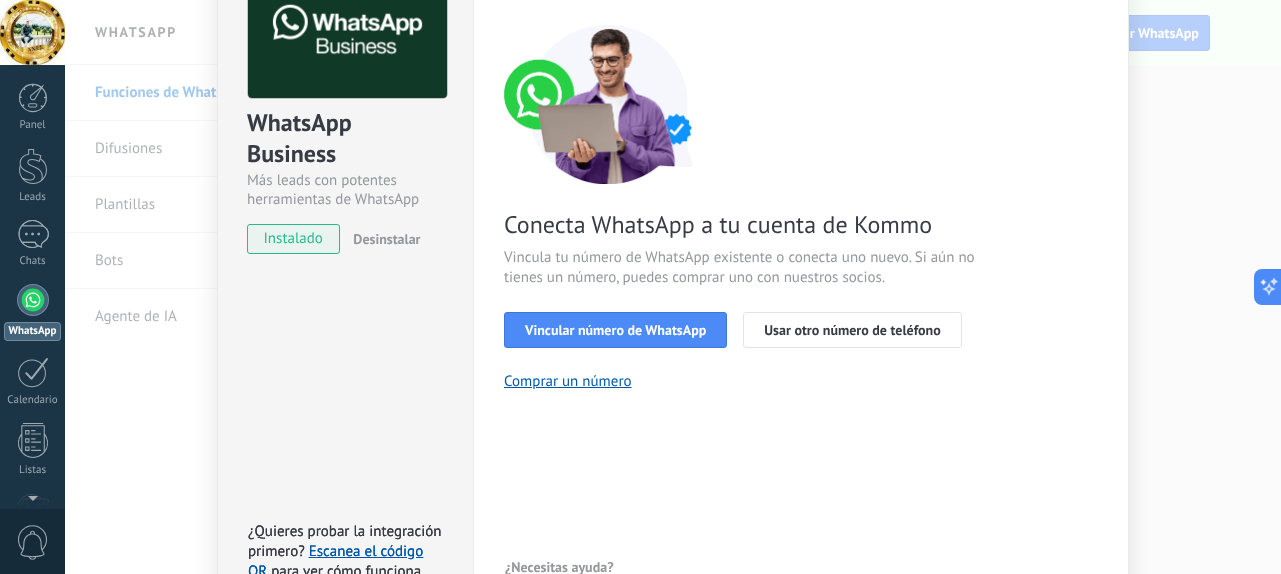scroll, scrollTop: 0, scrollLeft: 0, axis: both 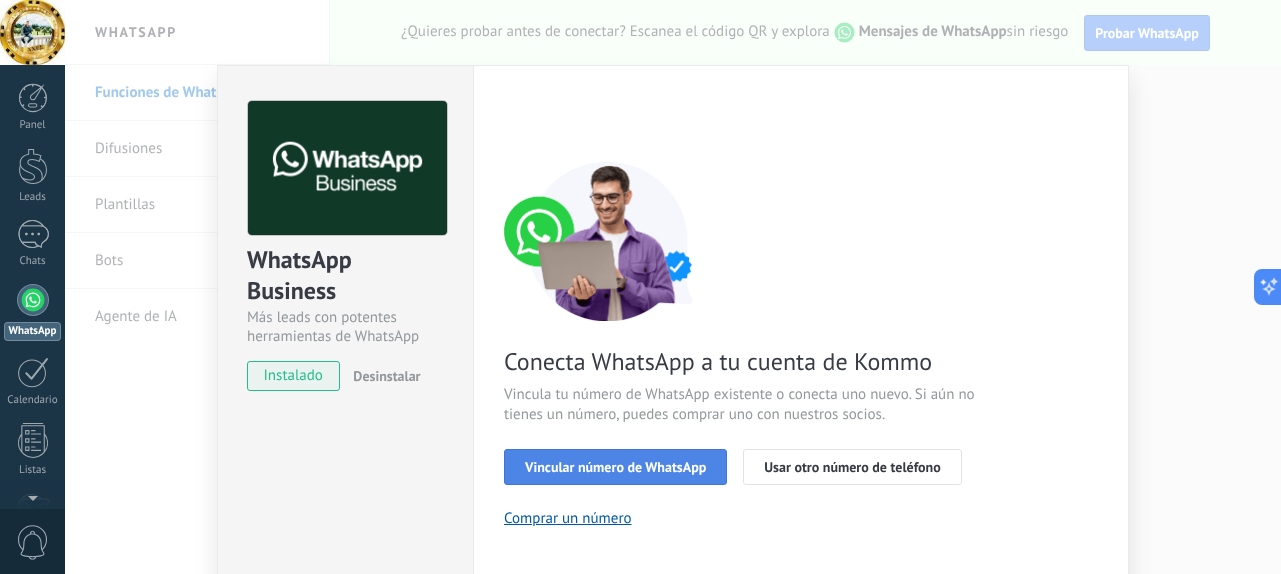 click on "Vincular número de WhatsApp" at bounding box center (615, 467) 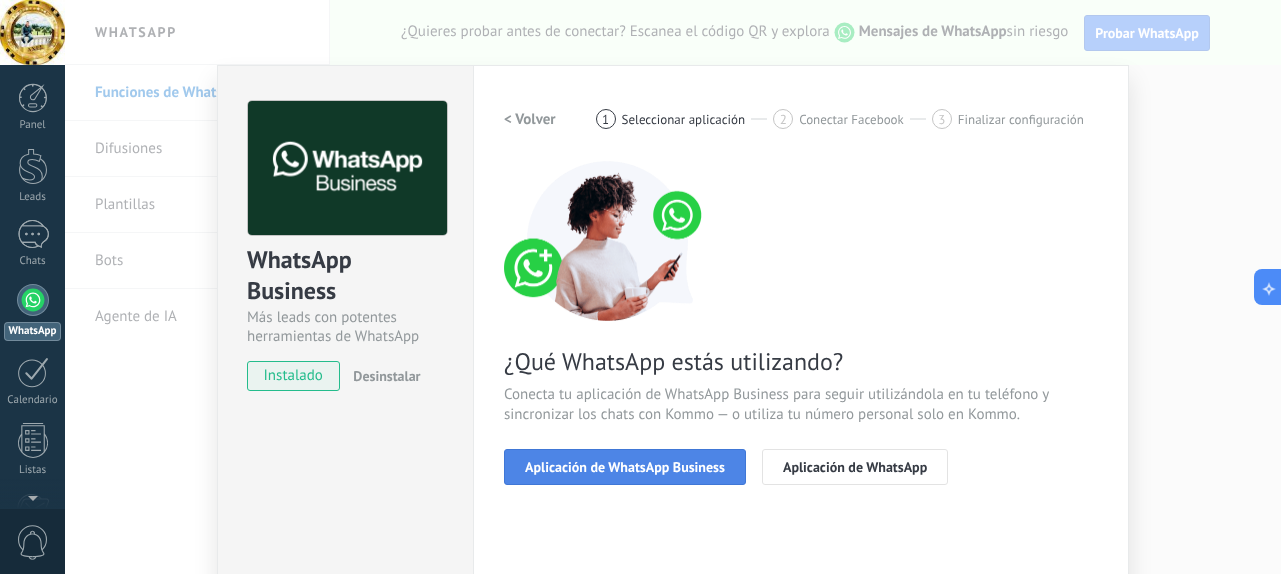 click on "Aplicación de WhatsApp Business" at bounding box center [625, 467] 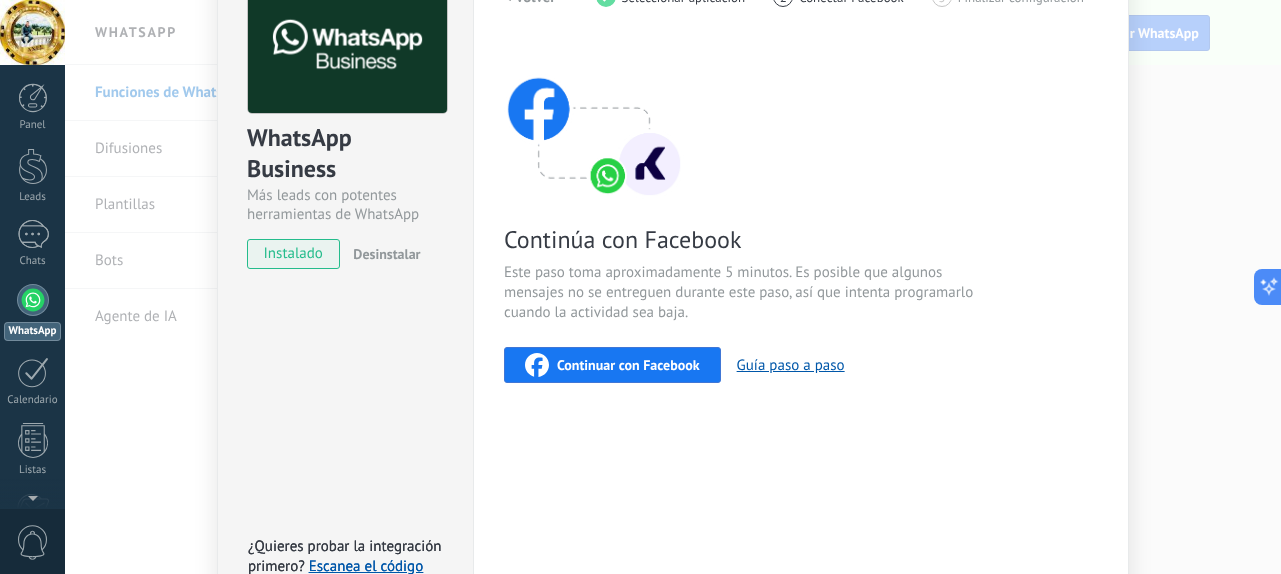 scroll, scrollTop: 170, scrollLeft: 0, axis: vertical 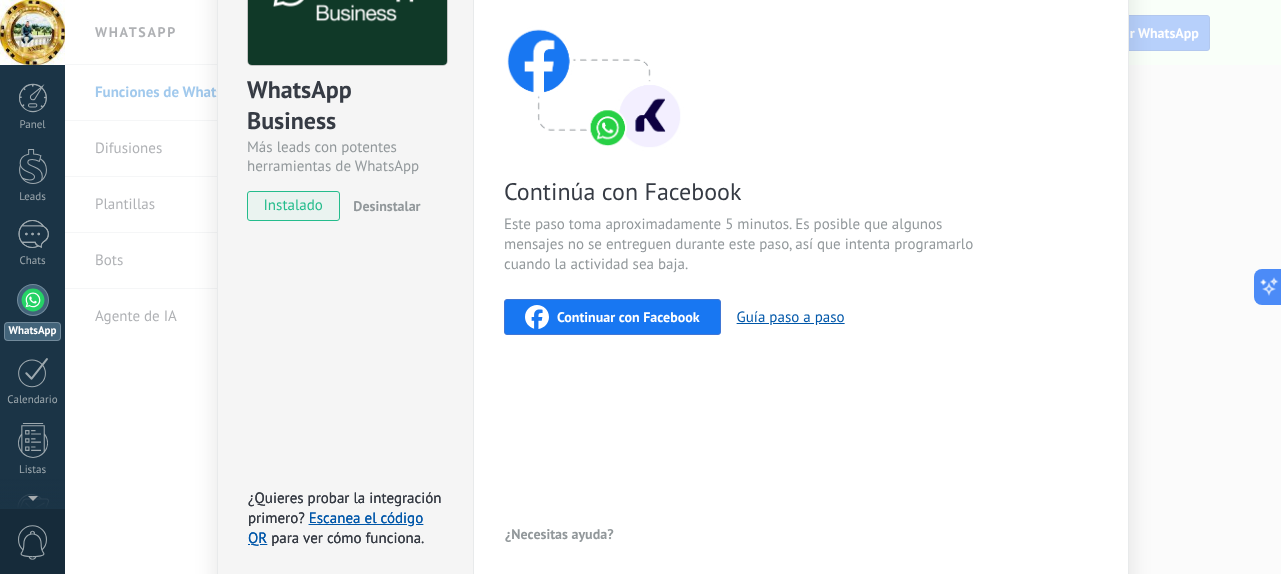 click on "Continuar con Facebook" at bounding box center (628, 317) 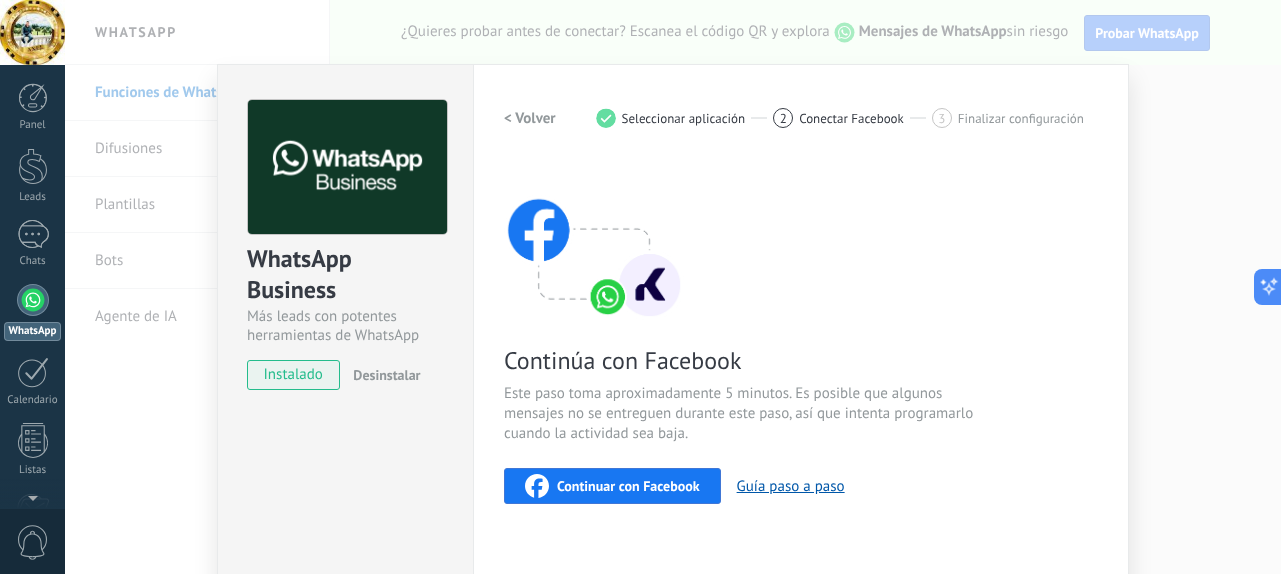 scroll, scrollTop: 0, scrollLeft: 0, axis: both 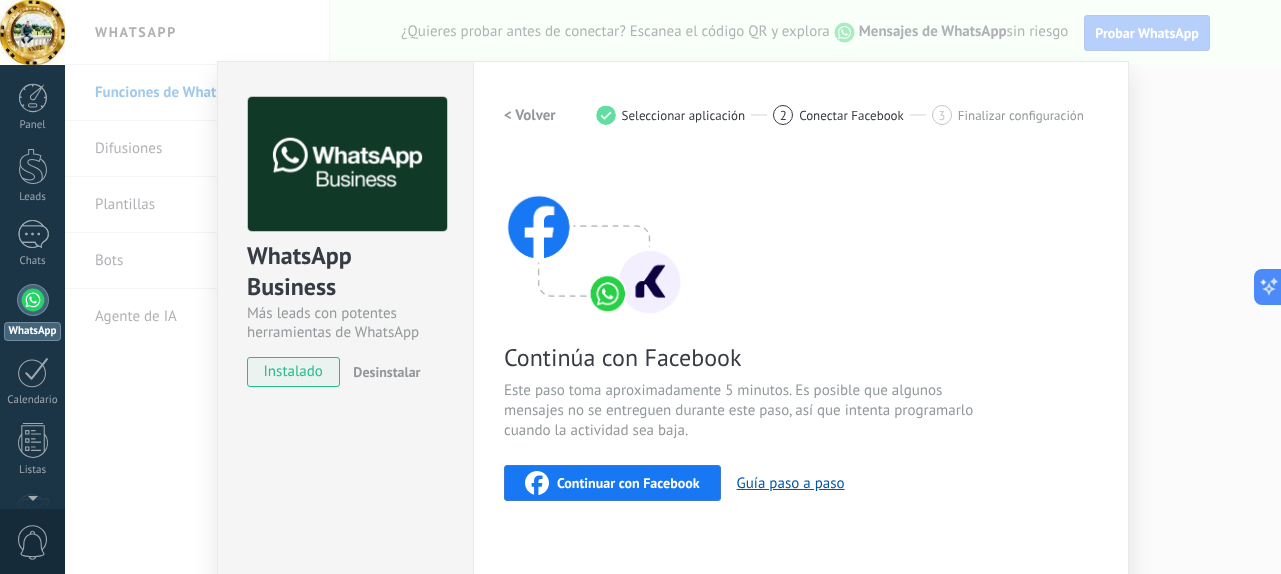 click on "Configuraciones Autorizaciones This tab logs the users who have granted integration access to this account. If you want to to remove a user's ability to send requests to the account on behalf of this integration, you can revoke access. If access is revoked from all users, the integration will stop working. This app is installed, but no one has given it access yet. WhatsApp Cloud API más _:  Guardar < Volver 1 Seleccionar aplicación 2 Conectar Facebook  3 Finalizar configuración Continúa con Facebook Este paso toma aproximadamente 5 minutos. Es posible que algunos mensajes no se entreguen durante este paso, así que intenta programarlo cuando la actividad sea baja. Continuar con Facebook Guía paso a paso ¿Necesitas ayuda?" at bounding box center [801, 406] 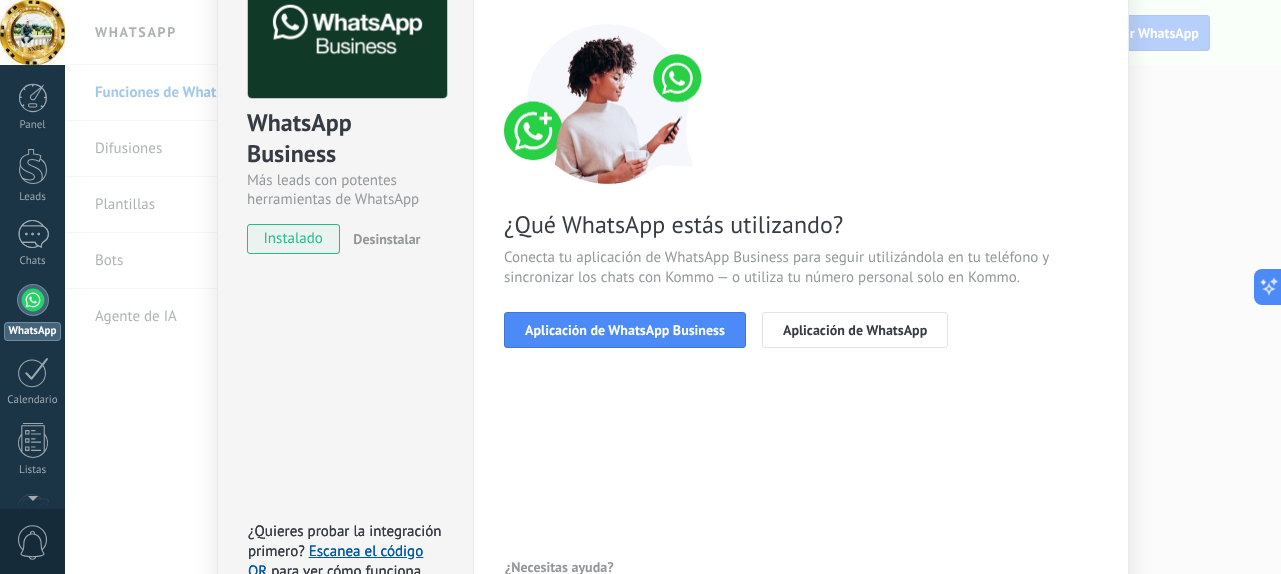 scroll, scrollTop: 222, scrollLeft: 0, axis: vertical 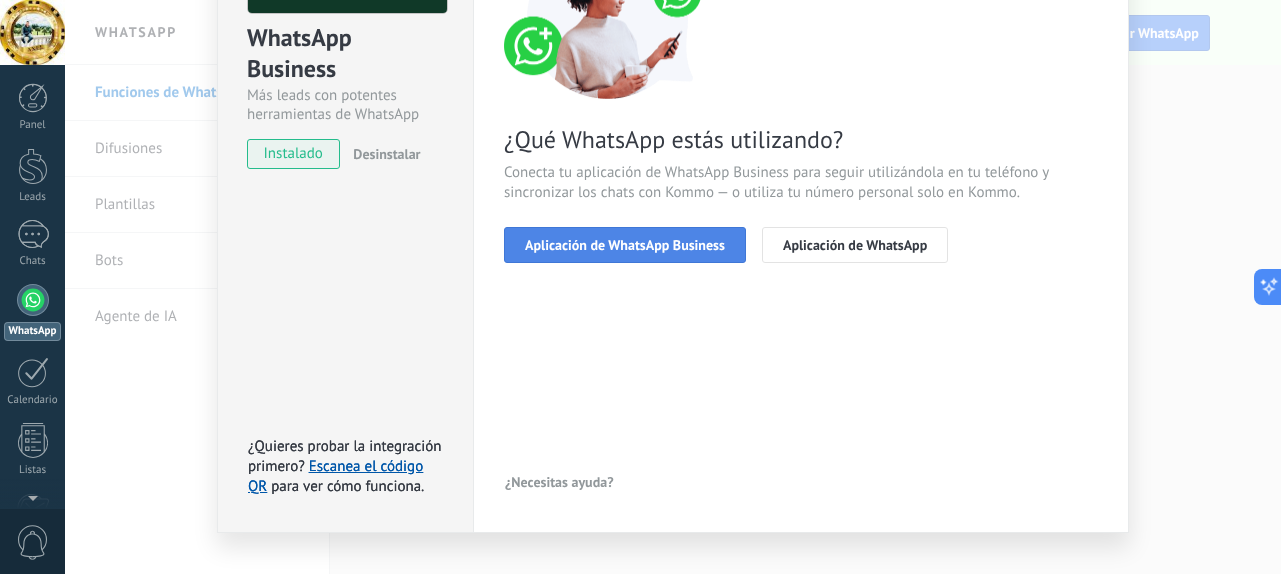click on "Aplicación de WhatsApp Business" at bounding box center (625, 245) 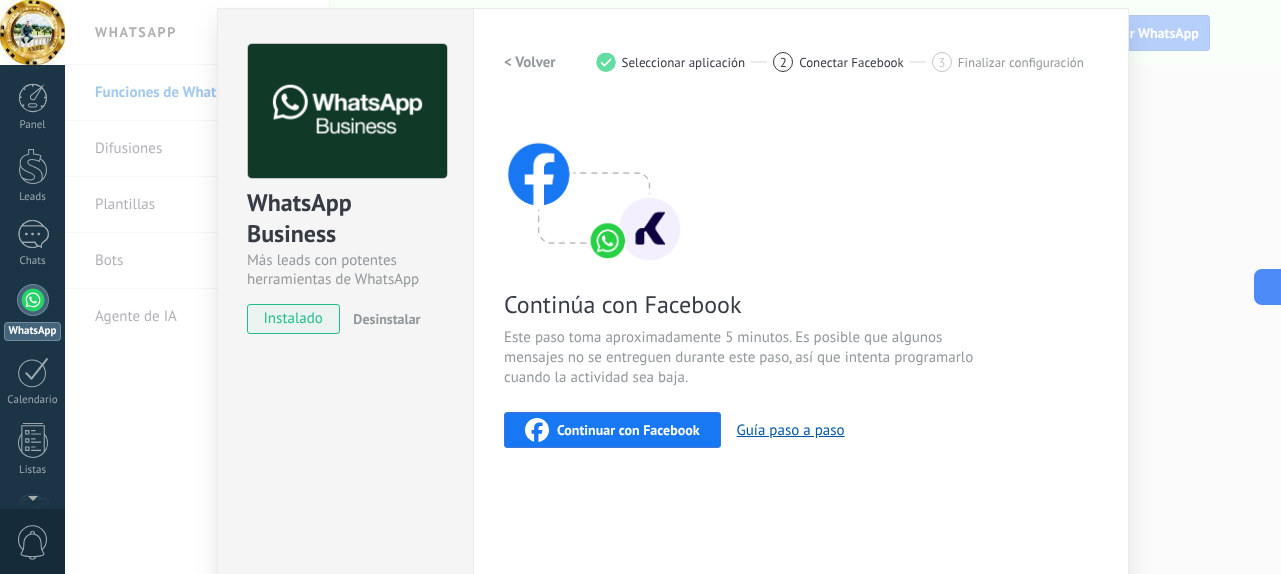 scroll, scrollTop: 0, scrollLeft: 0, axis: both 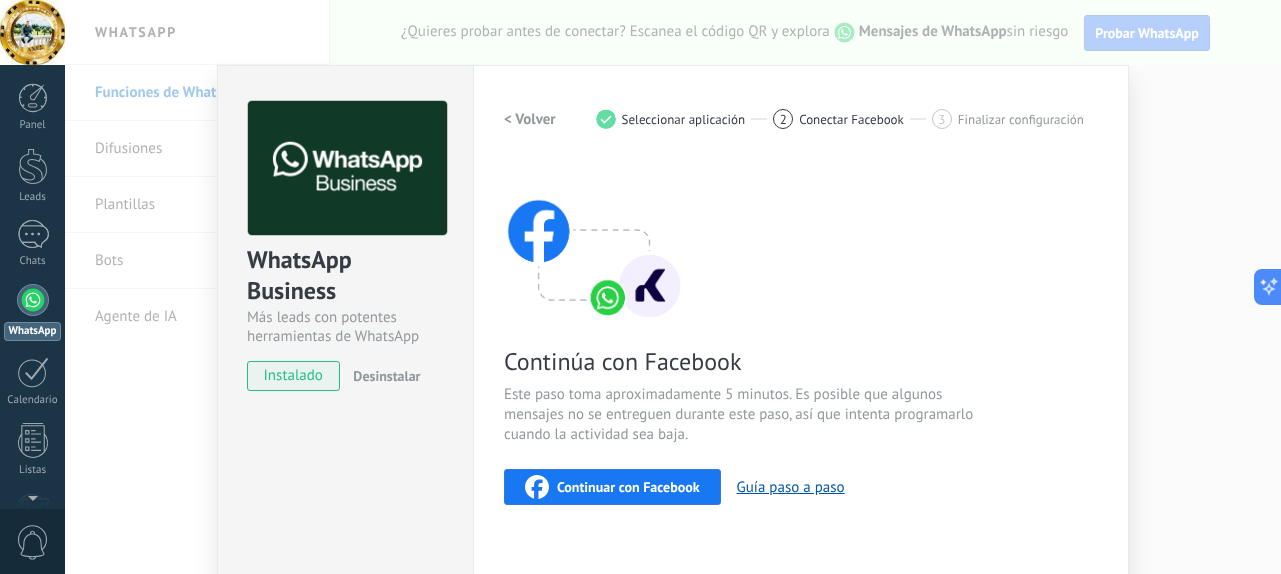click on "Continuar con Facebook" at bounding box center [628, 487] 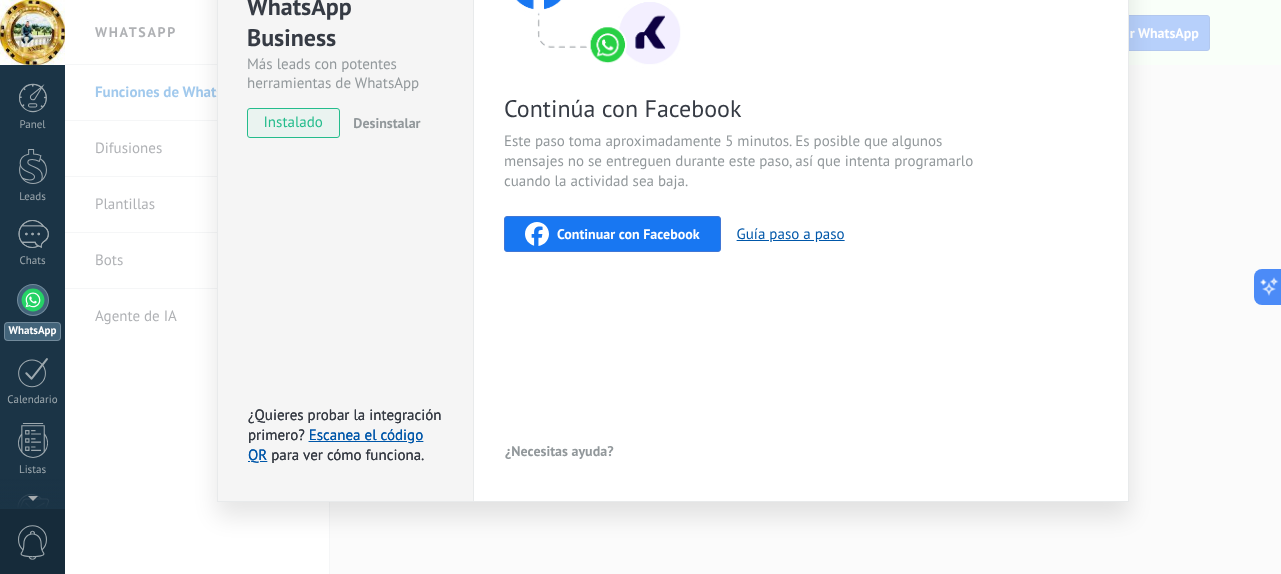 scroll, scrollTop: 256, scrollLeft: 0, axis: vertical 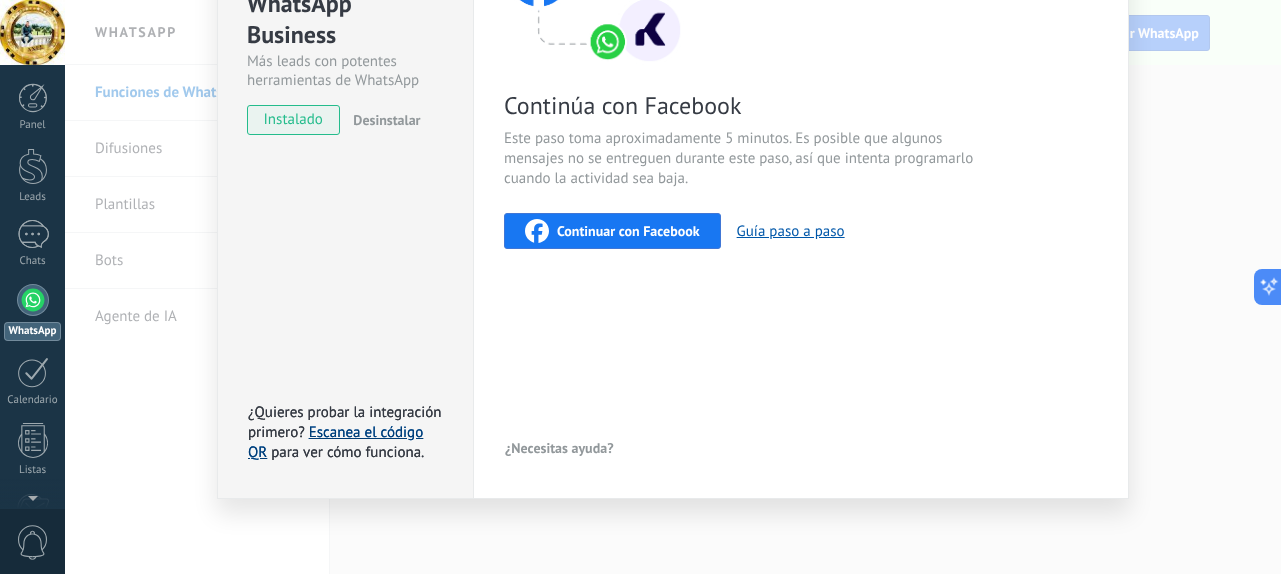 click on "Escanea el código QR" at bounding box center [335, 442] 